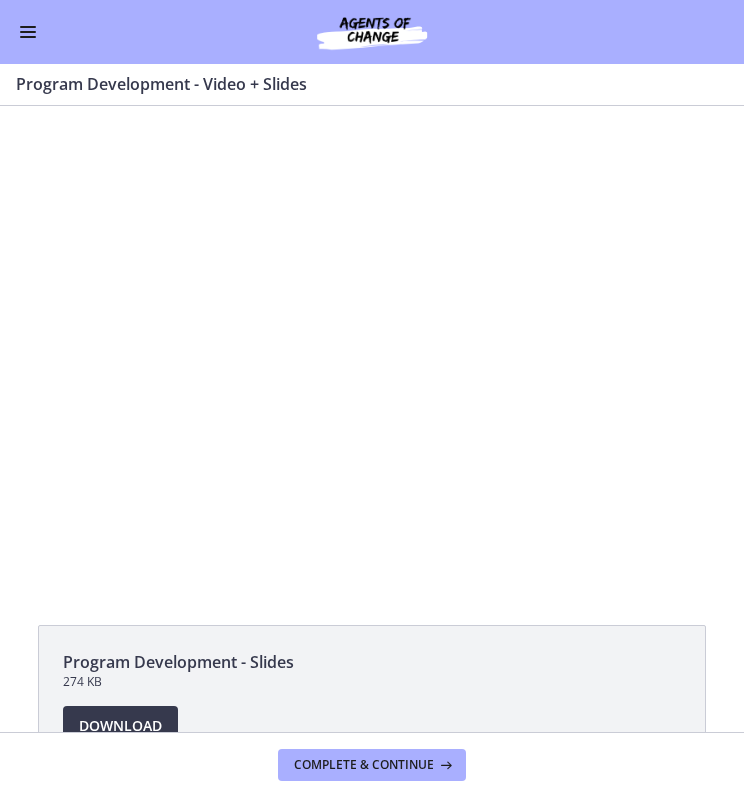scroll, scrollTop: 0, scrollLeft: 0, axis: both 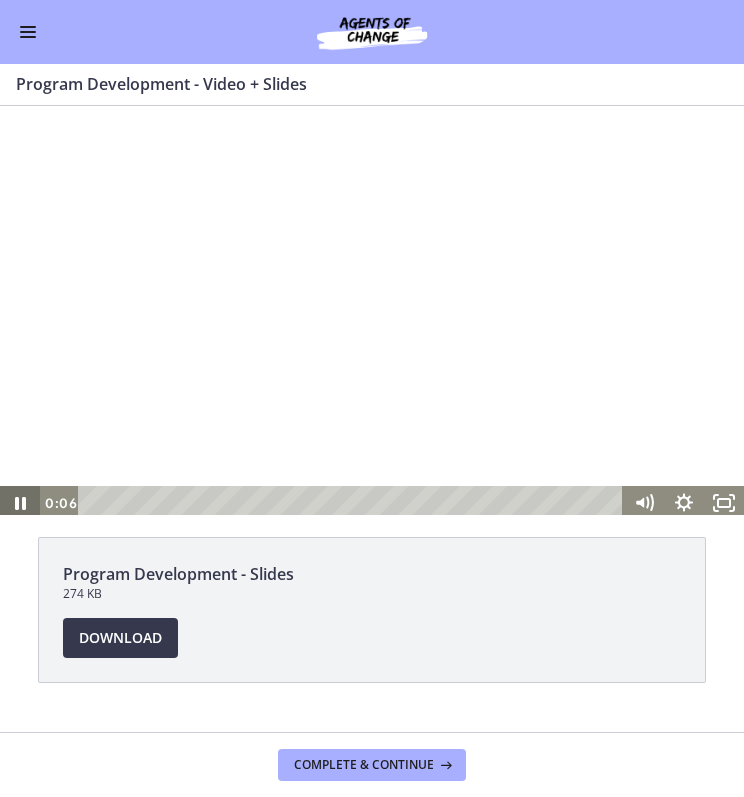 click 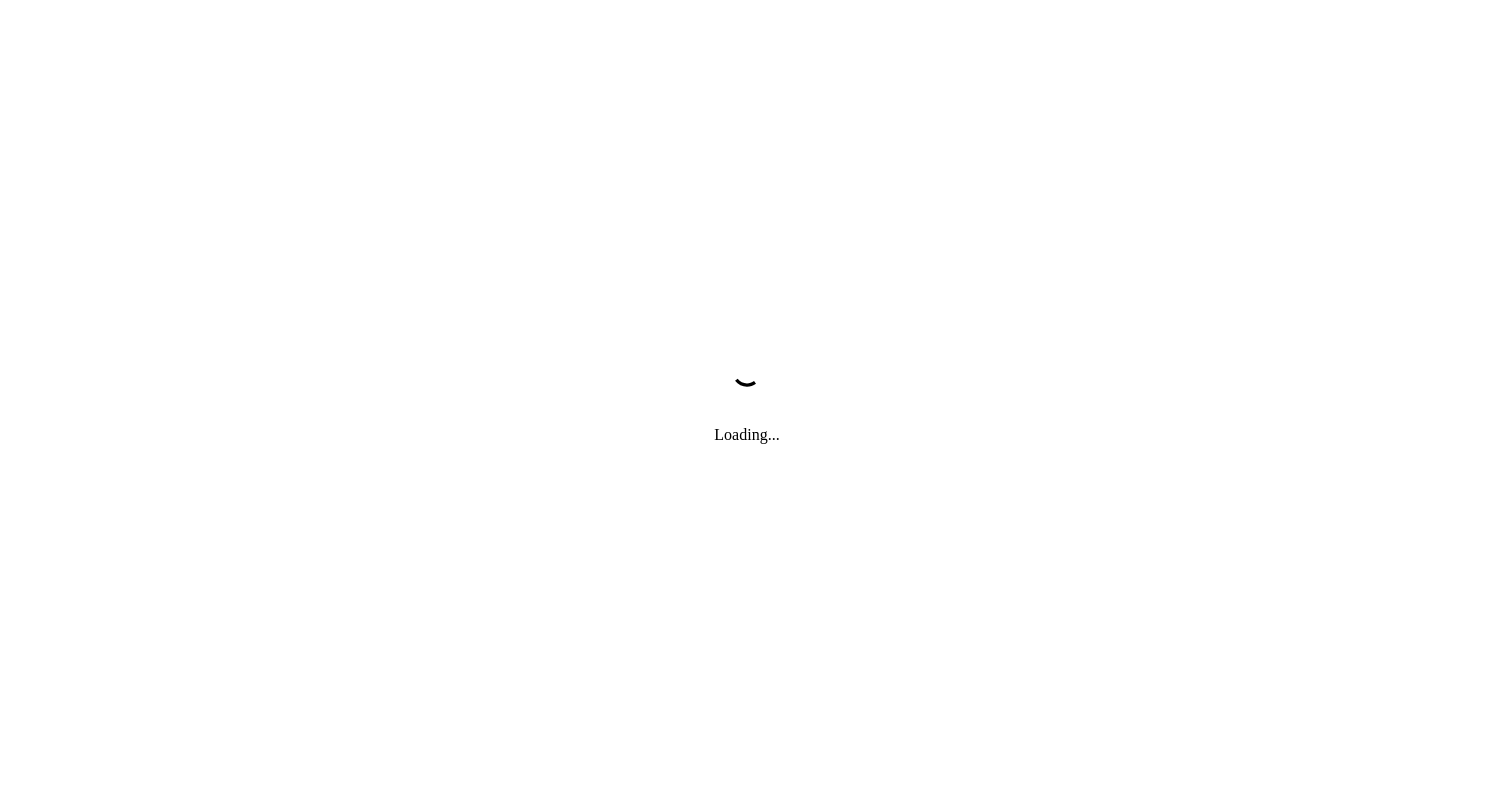 scroll, scrollTop: 0, scrollLeft: 0, axis: both 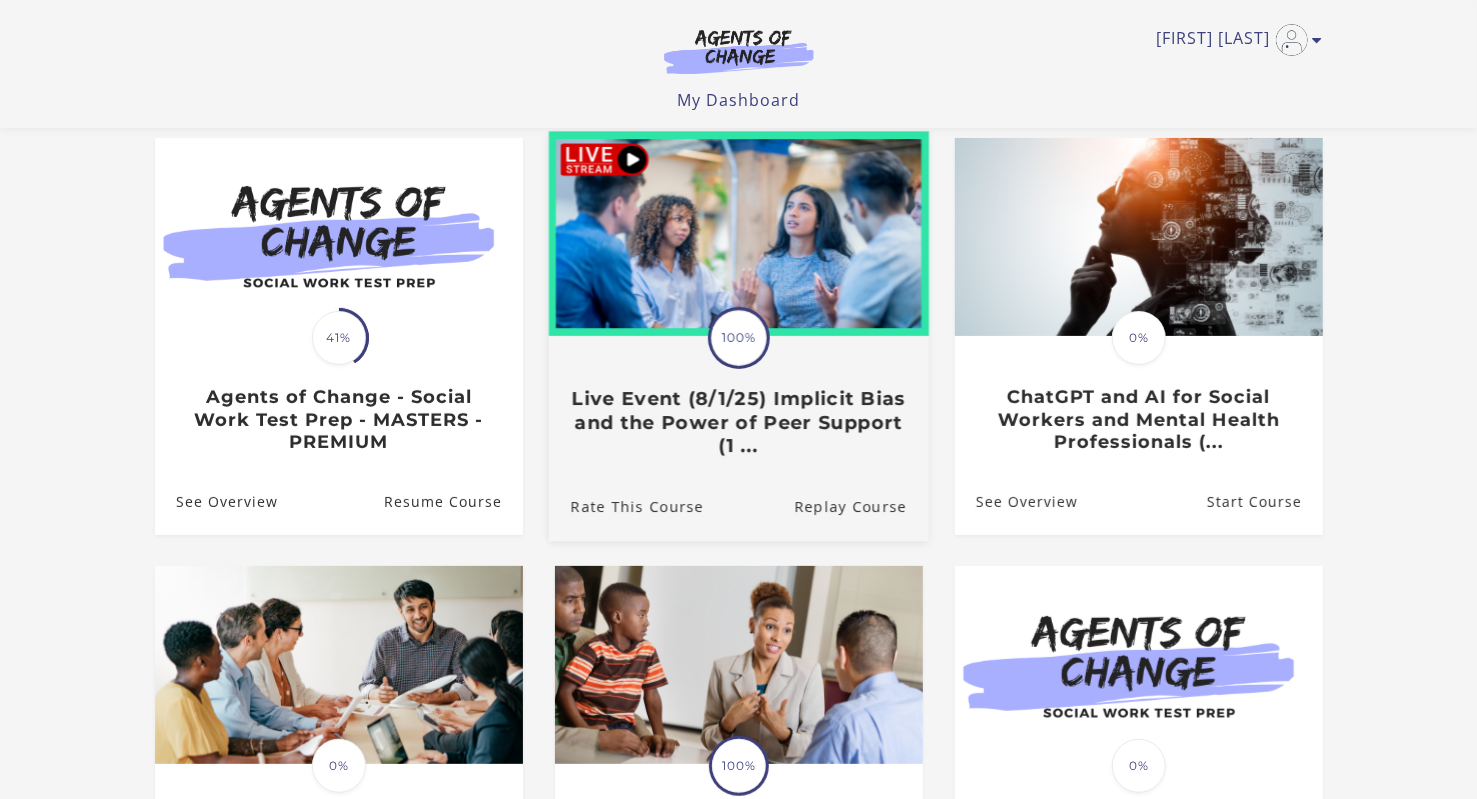 click at bounding box center [738, 233] 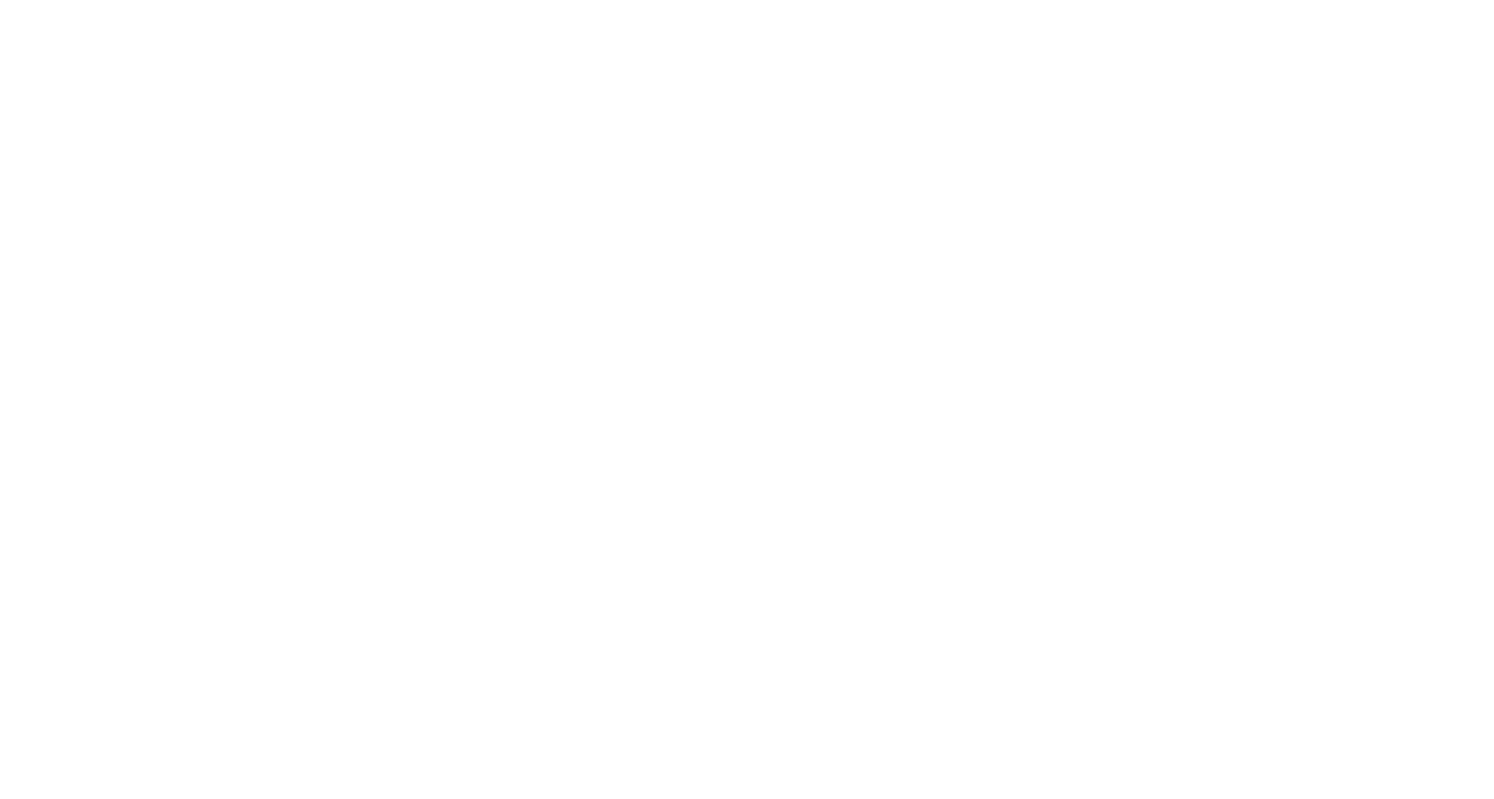 scroll, scrollTop: 0, scrollLeft: 0, axis: both 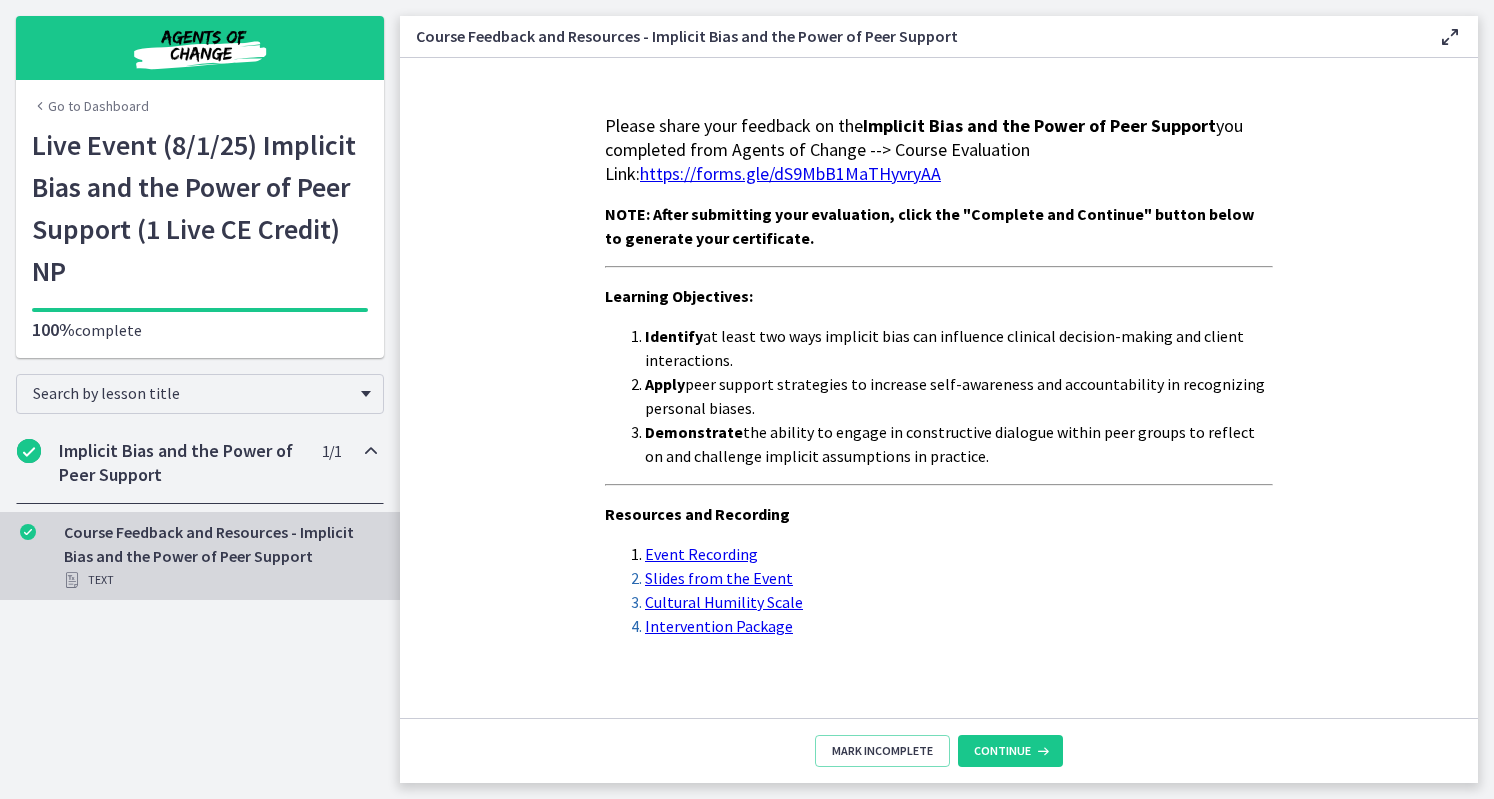 click on "Go to Dashboard" at bounding box center [90, 106] 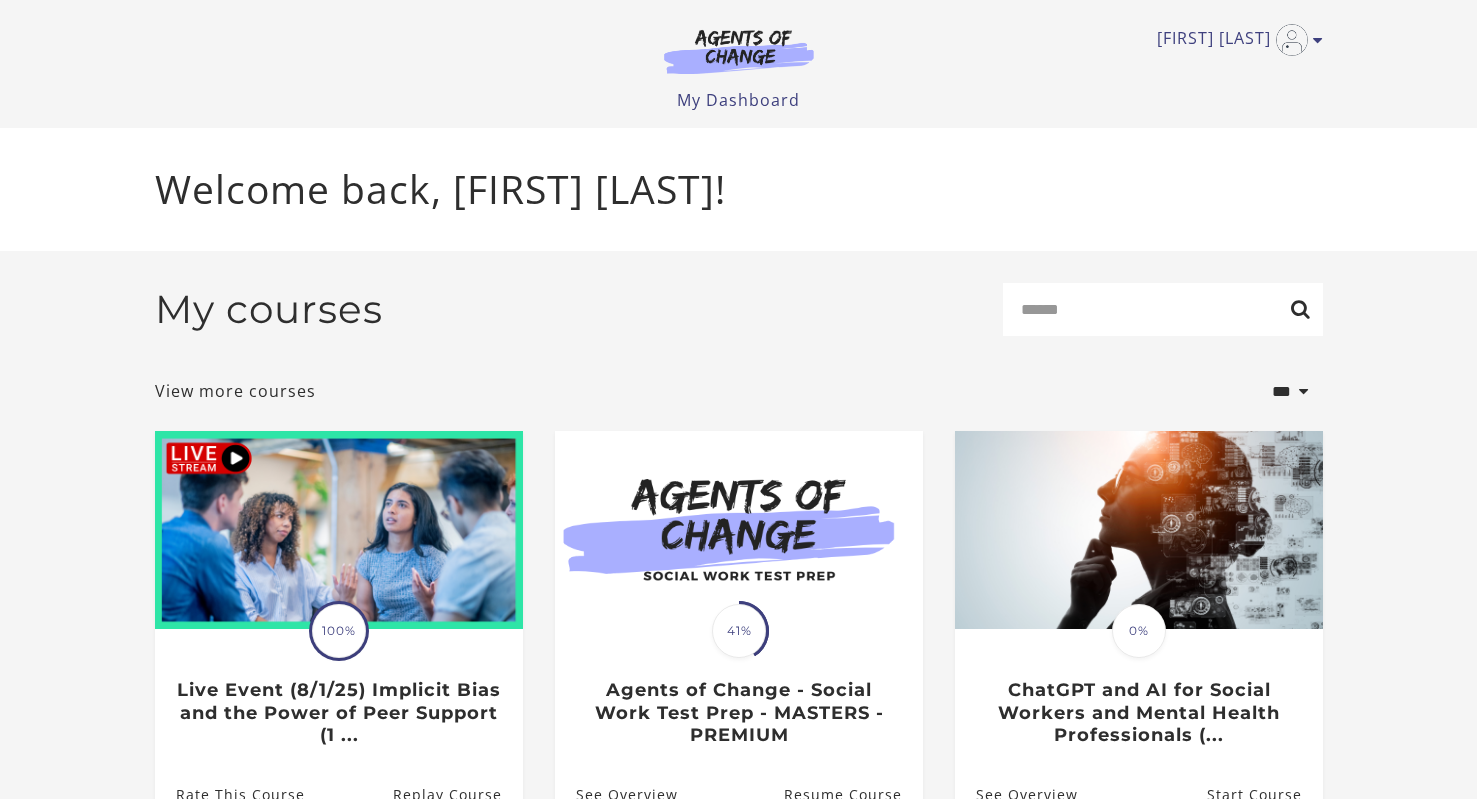 scroll, scrollTop: 0, scrollLeft: 0, axis: both 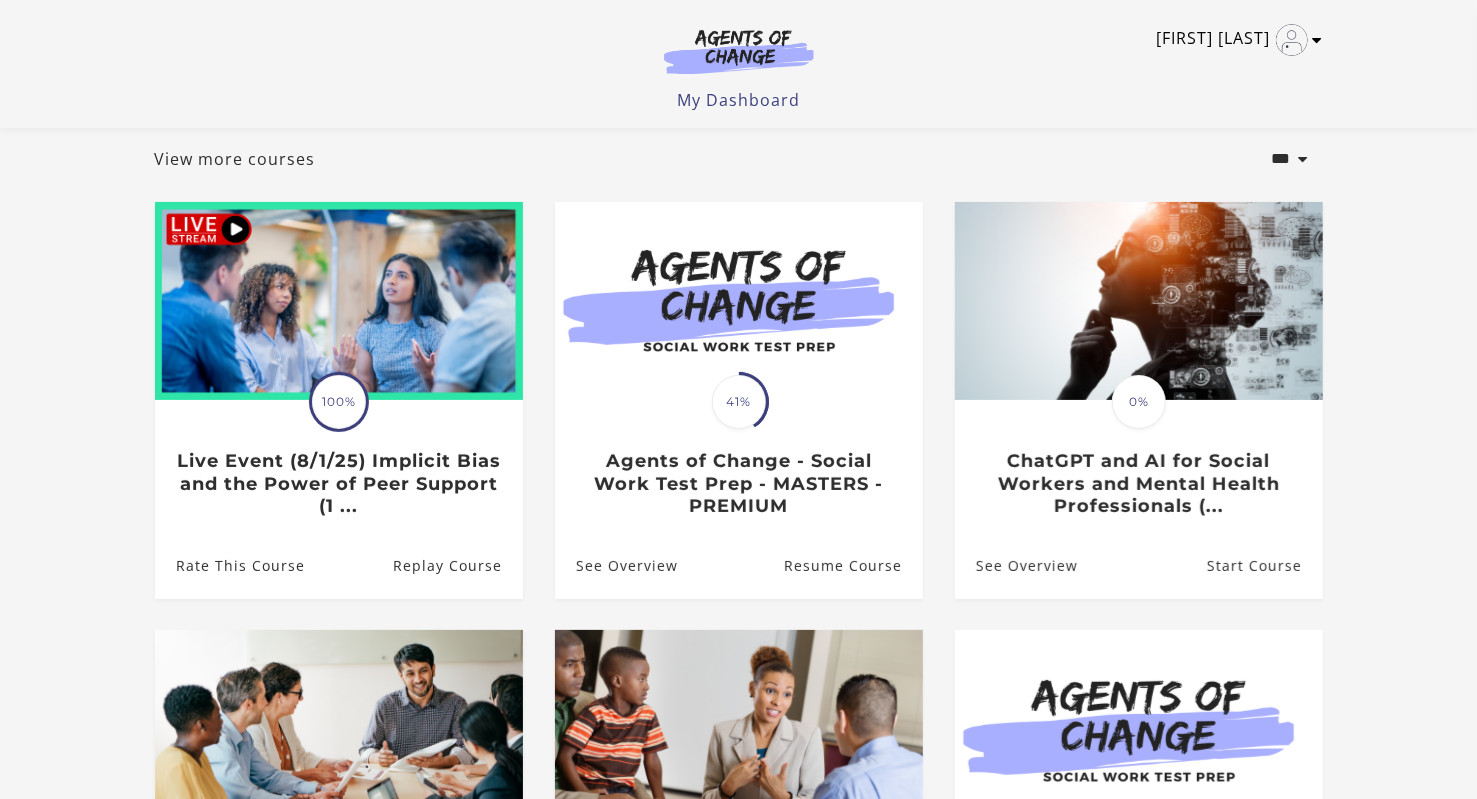 click at bounding box center (1318, 40) 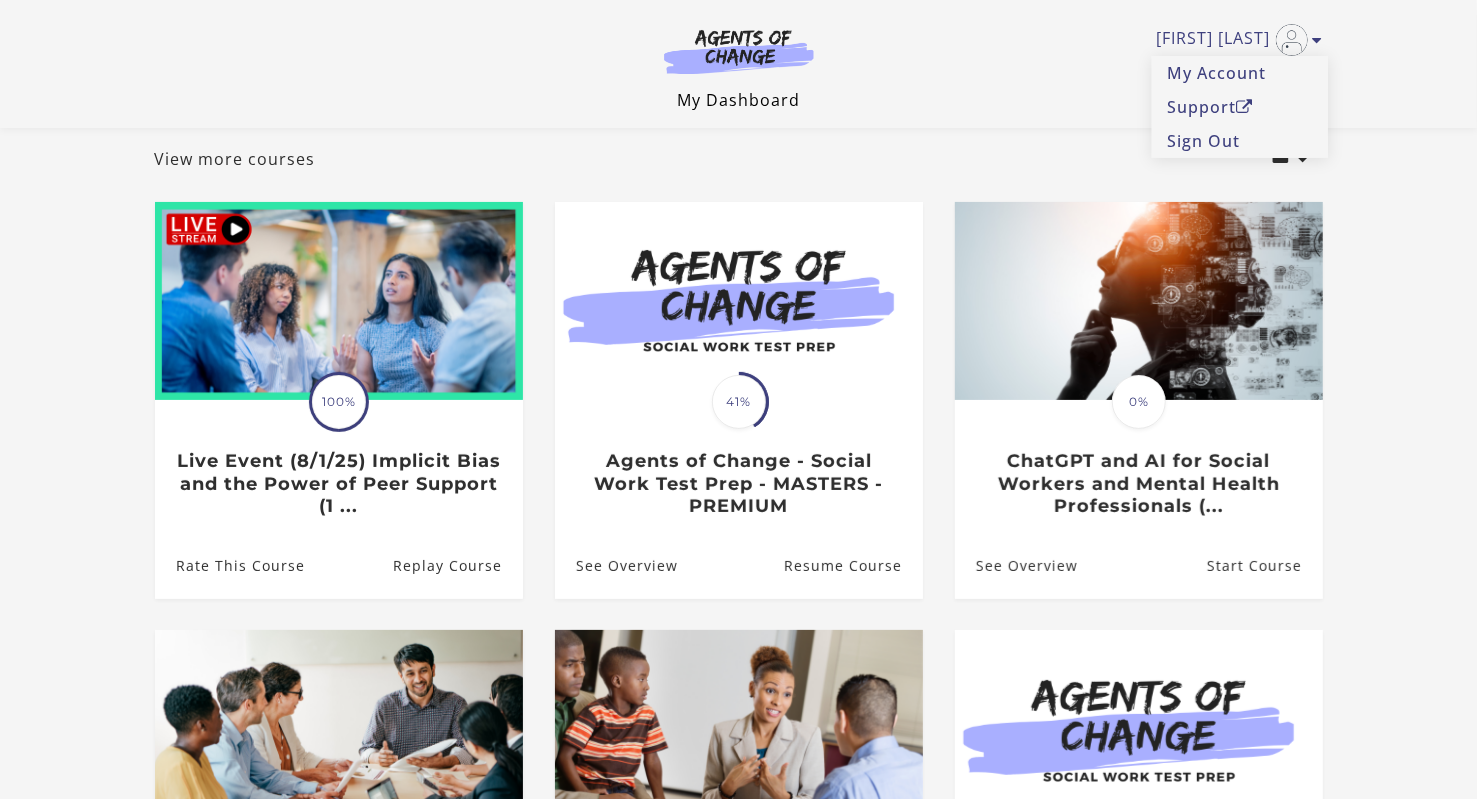 click on "My Dashboard" at bounding box center [738, 100] 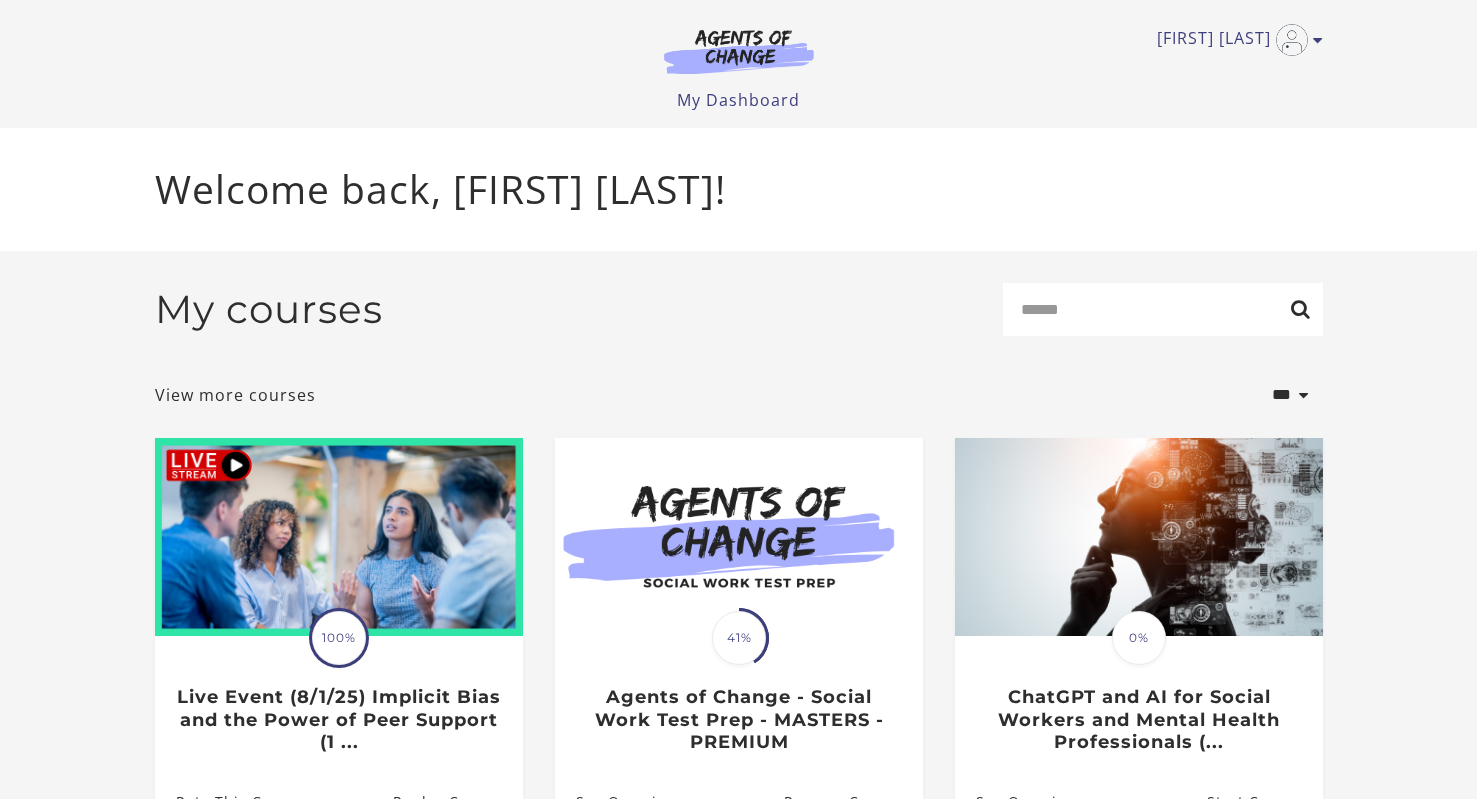 scroll, scrollTop: 0, scrollLeft: 0, axis: both 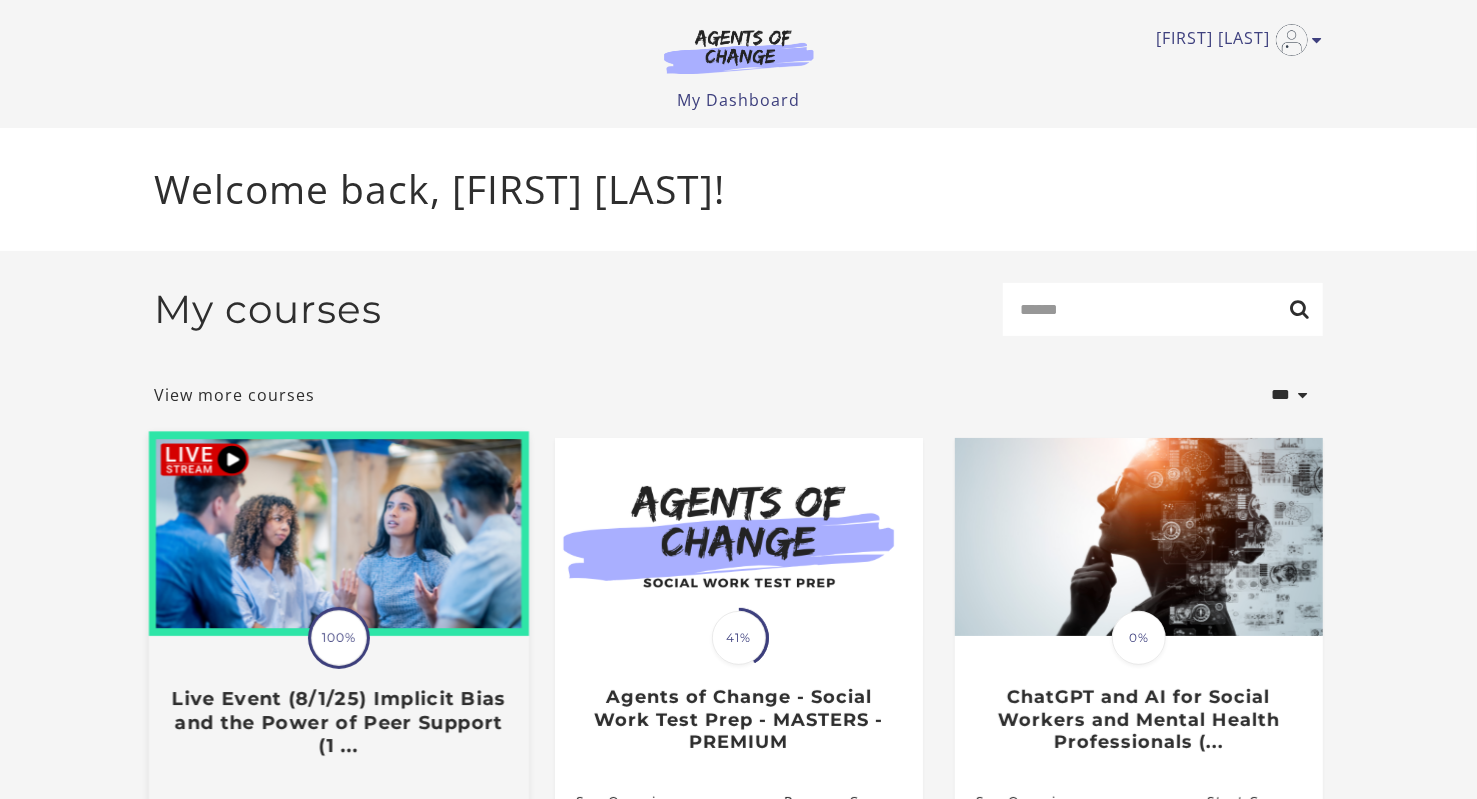 click at bounding box center [338, 533] 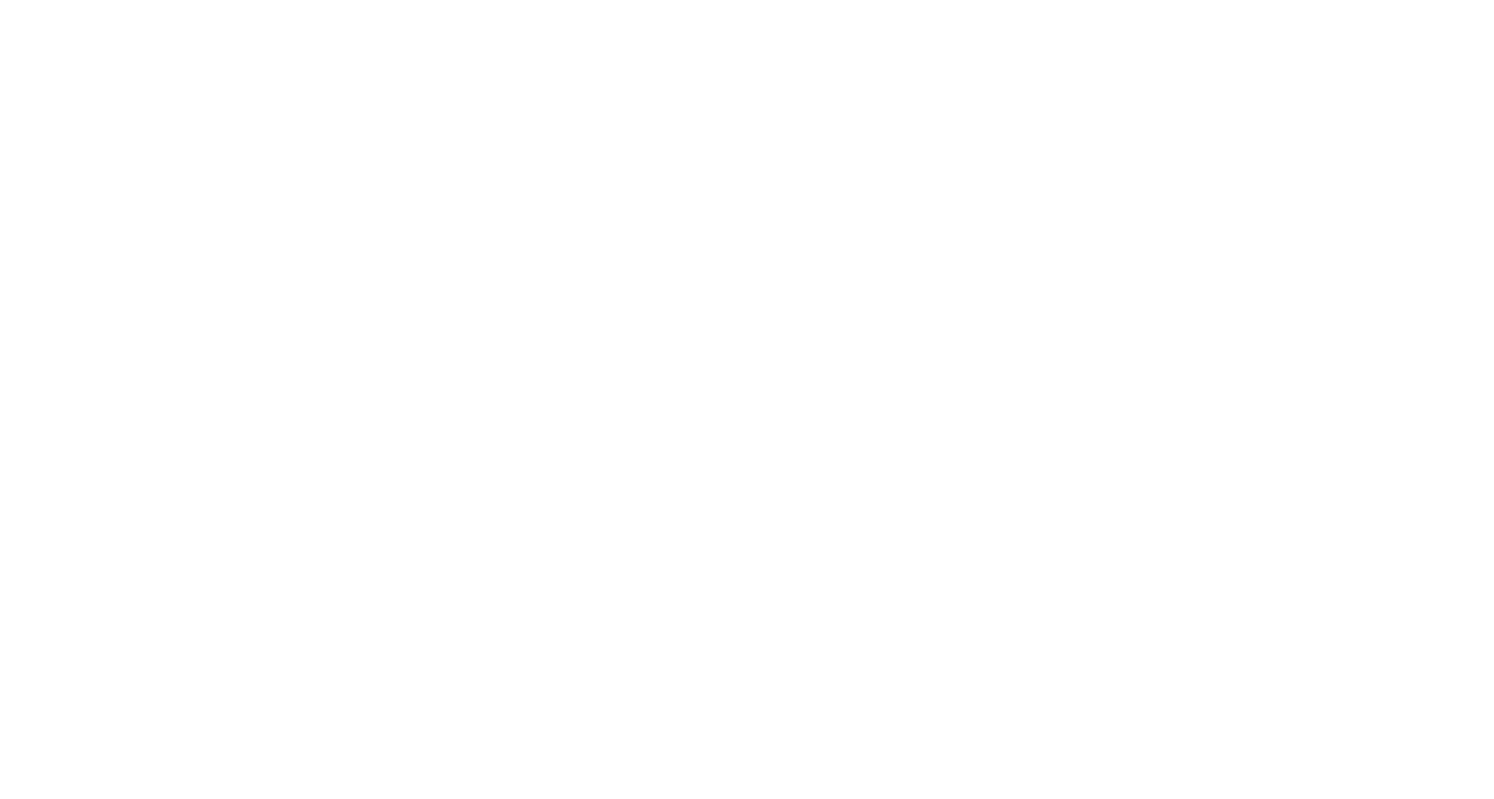 scroll, scrollTop: 0, scrollLeft: 0, axis: both 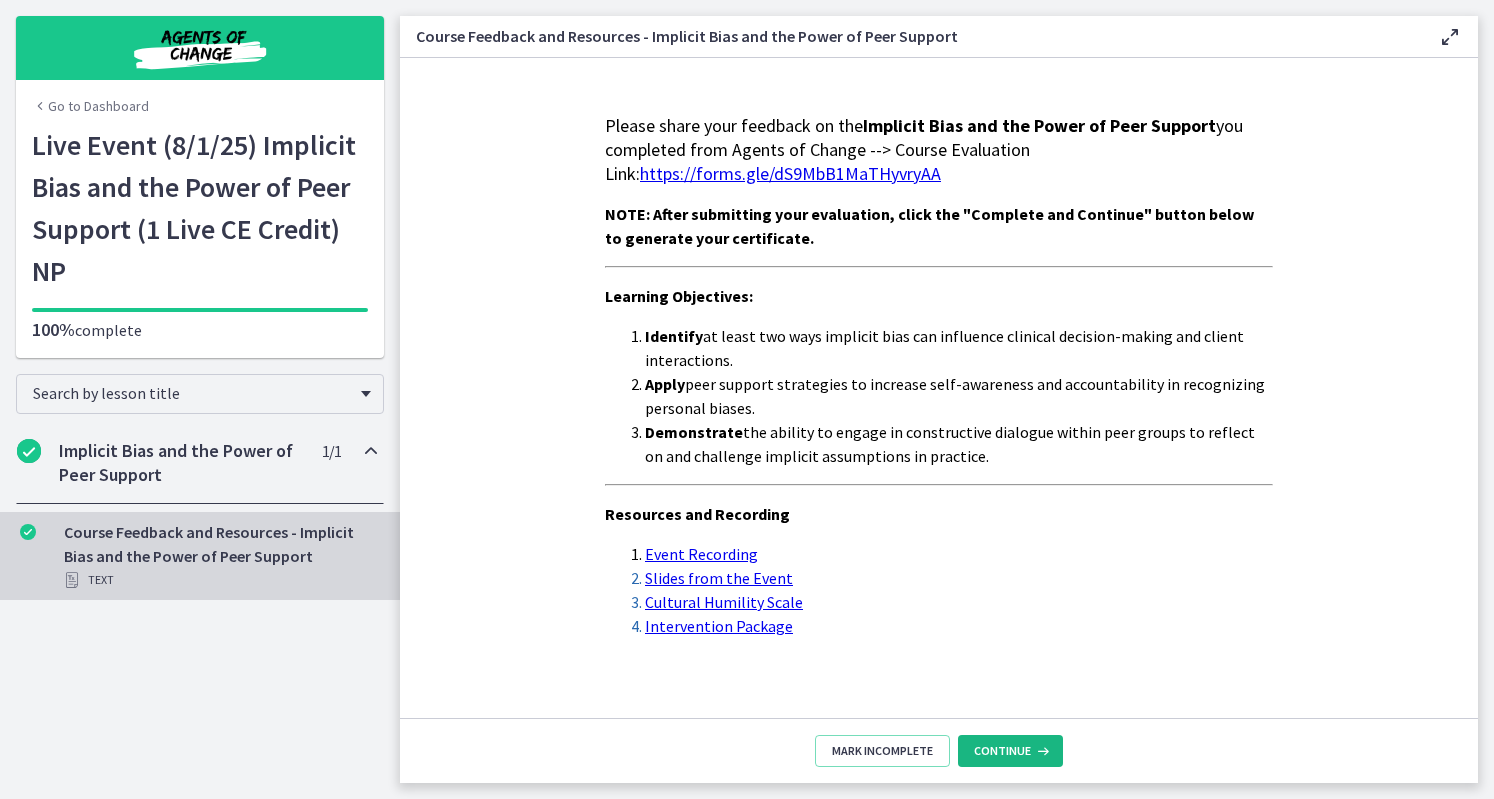 click on "Continue" at bounding box center (1002, 751) 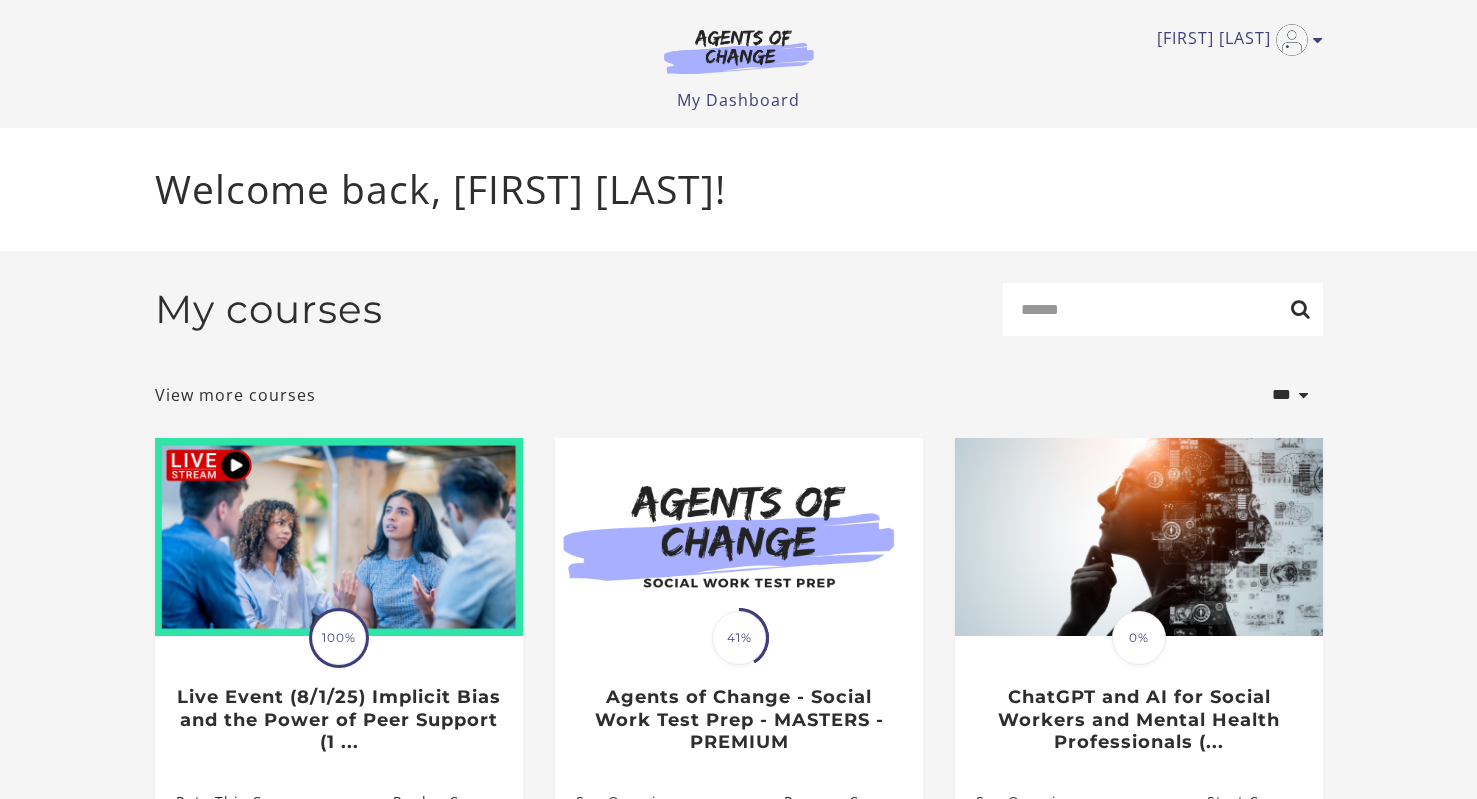 scroll, scrollTop: 0, scrollLeft: 0, axis: both 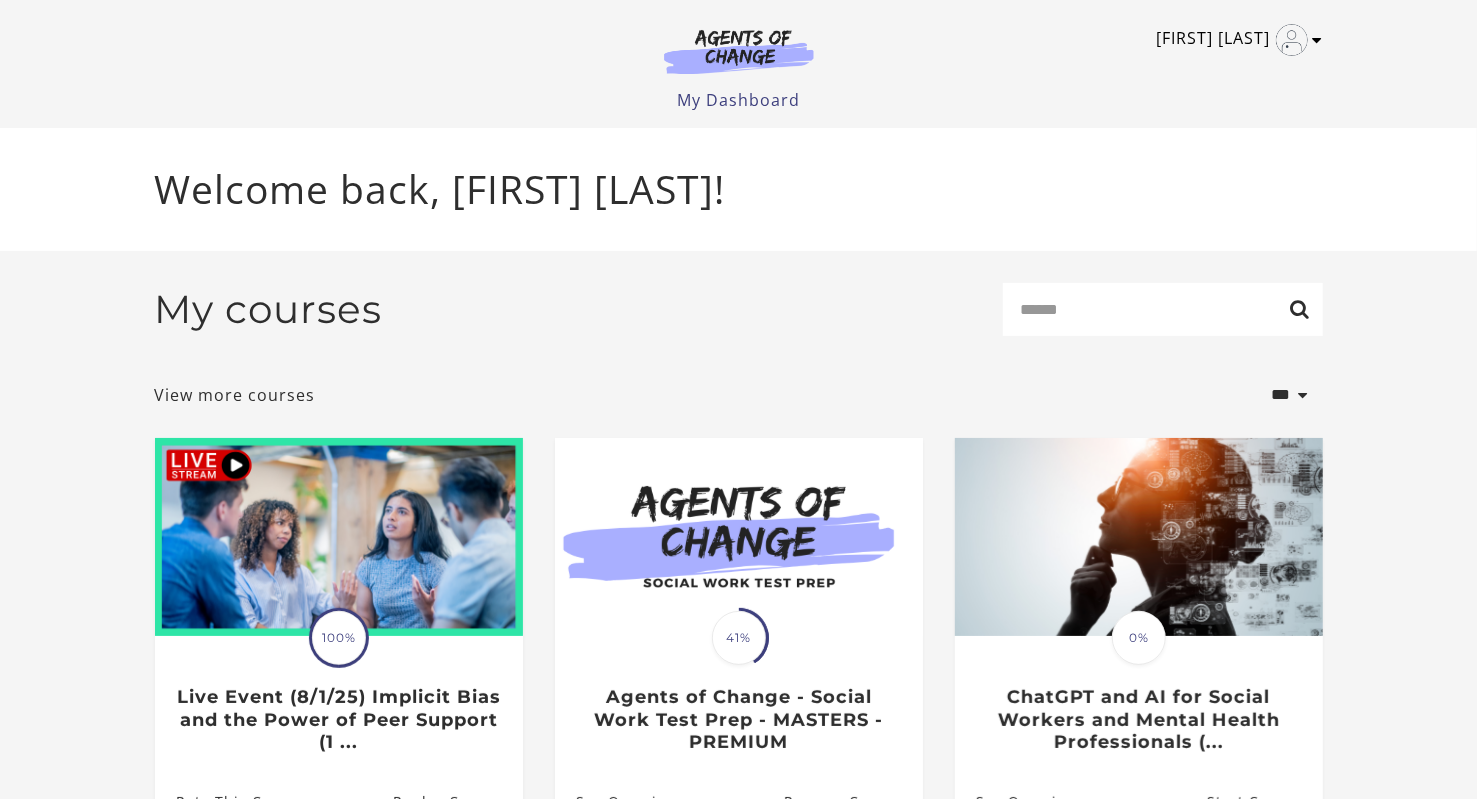 click at bounding box center (1318, 40) 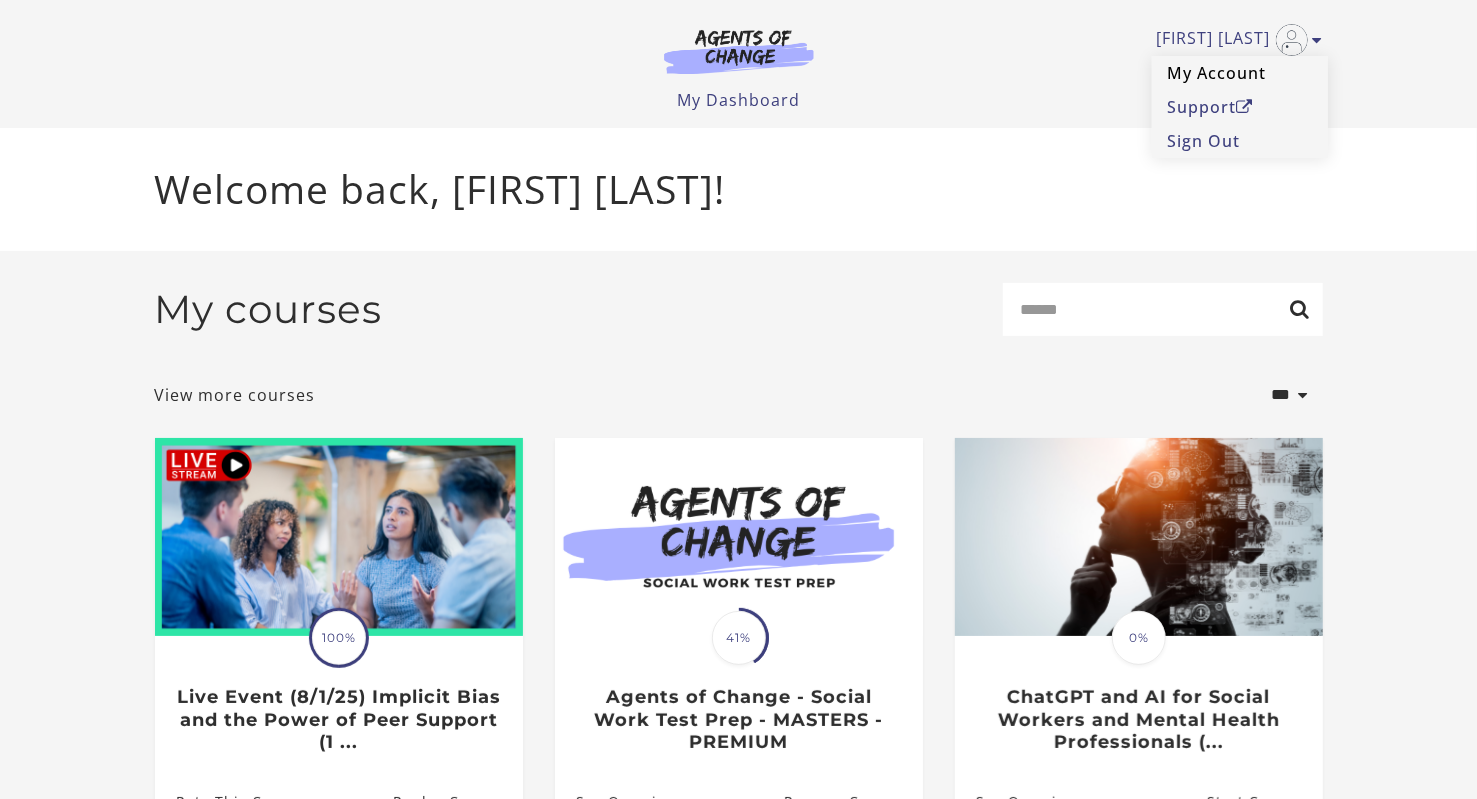 click on "My Account" at bounding box center [1240, 73] 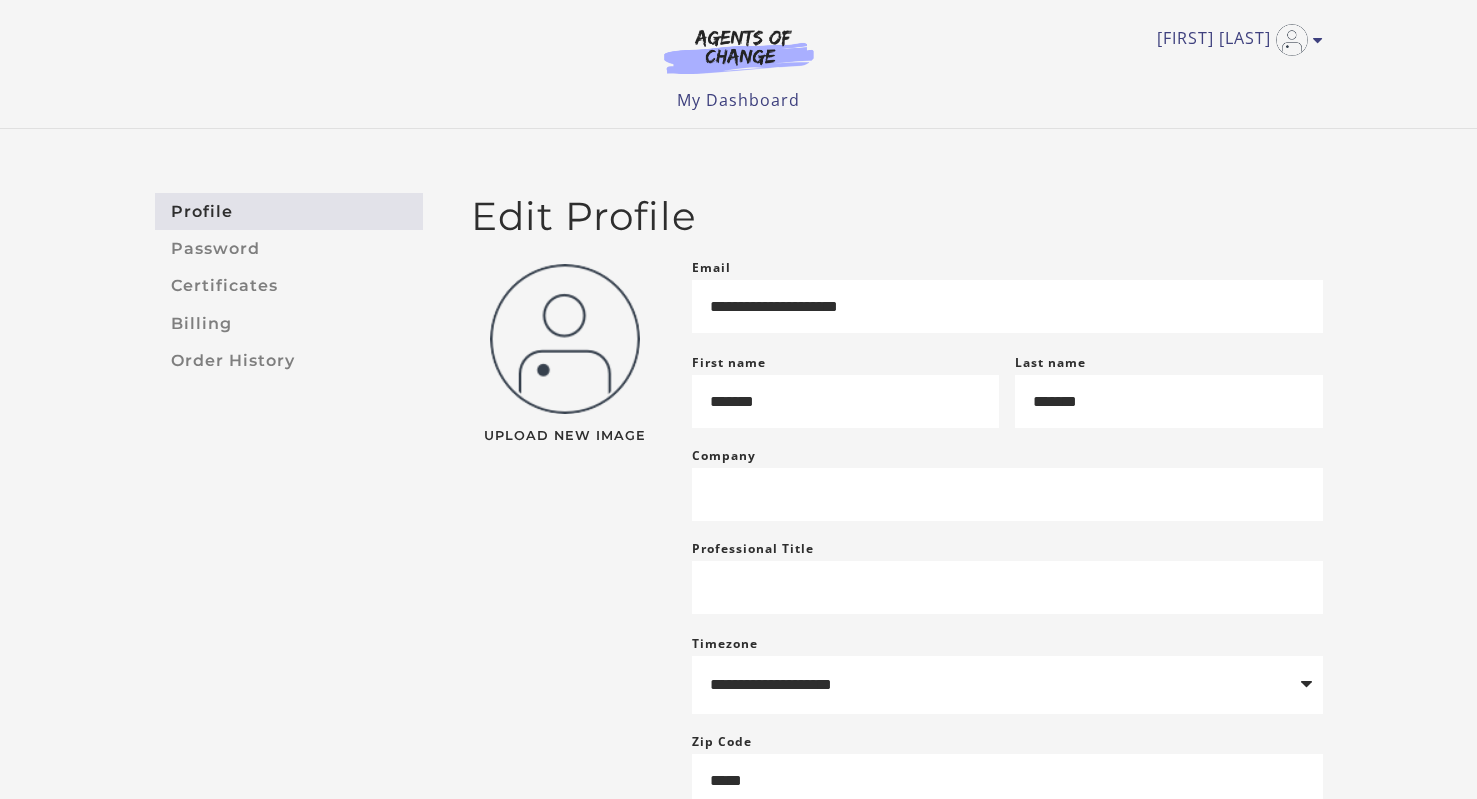 scroll, scrollTop: 0, scrollLeft: 0, axis: both 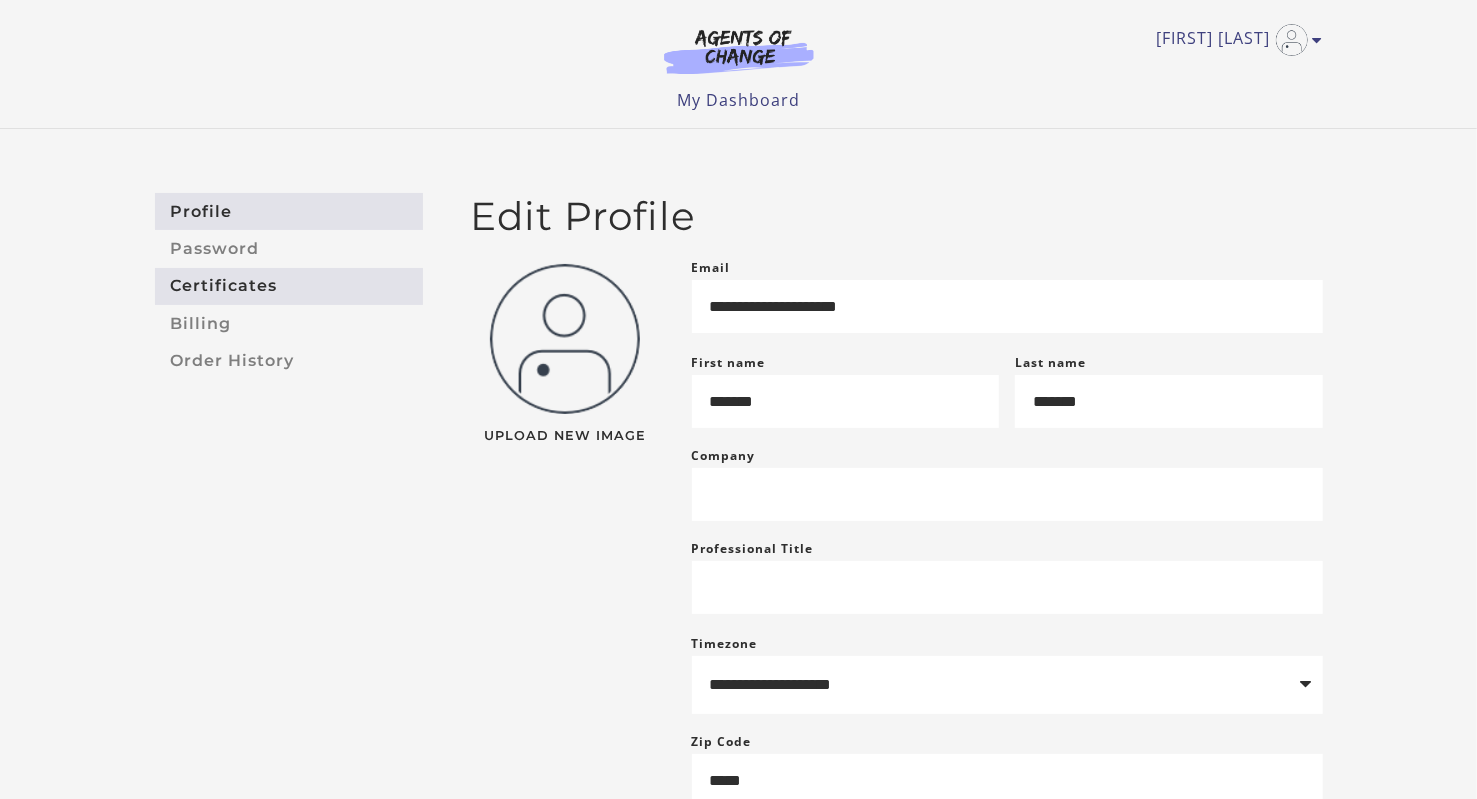 click on "Certificates" at bounding box center [289, 286] 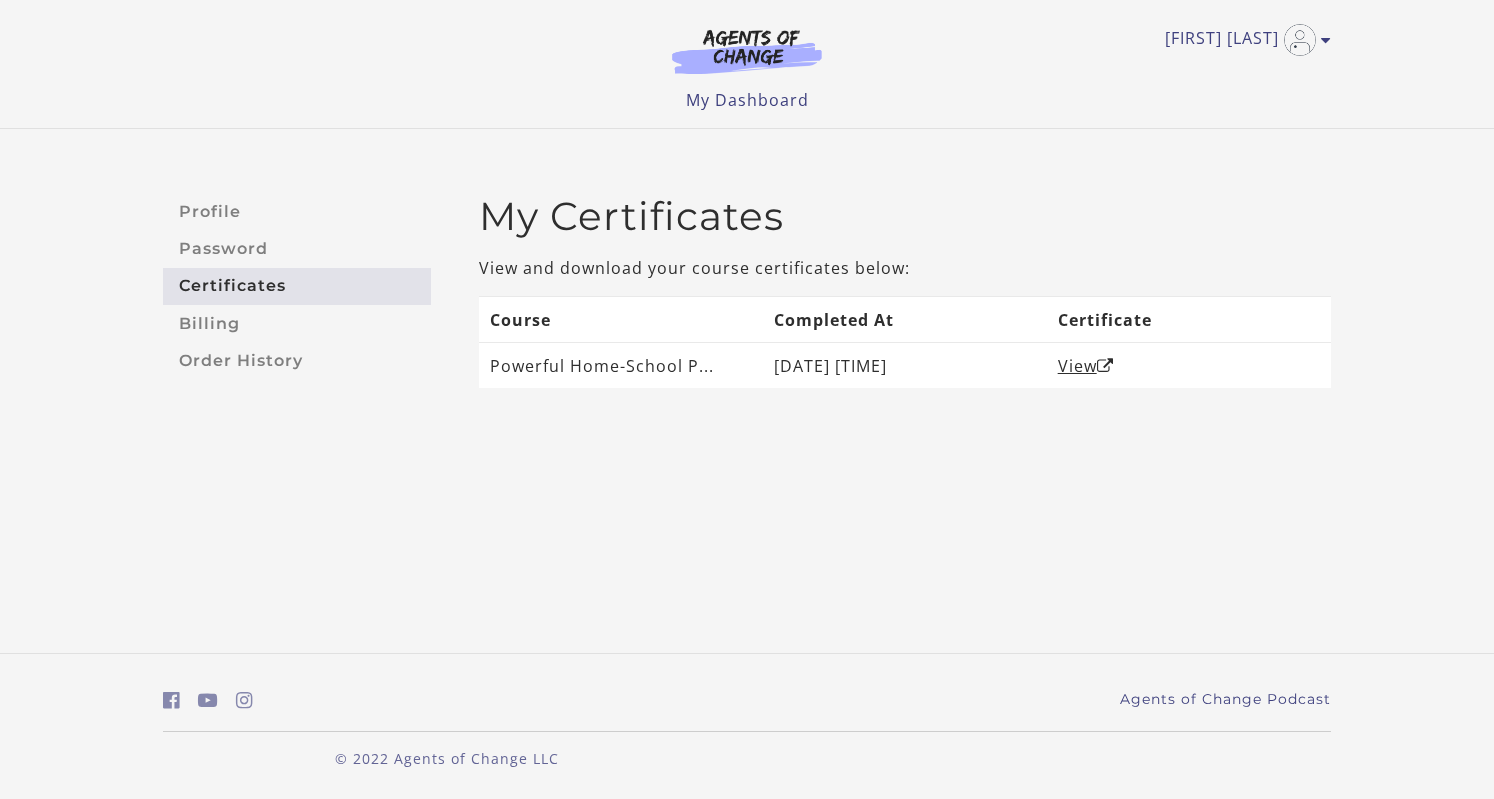 scroll, scrollTop: 0, scrollLeft: 0, axis: both 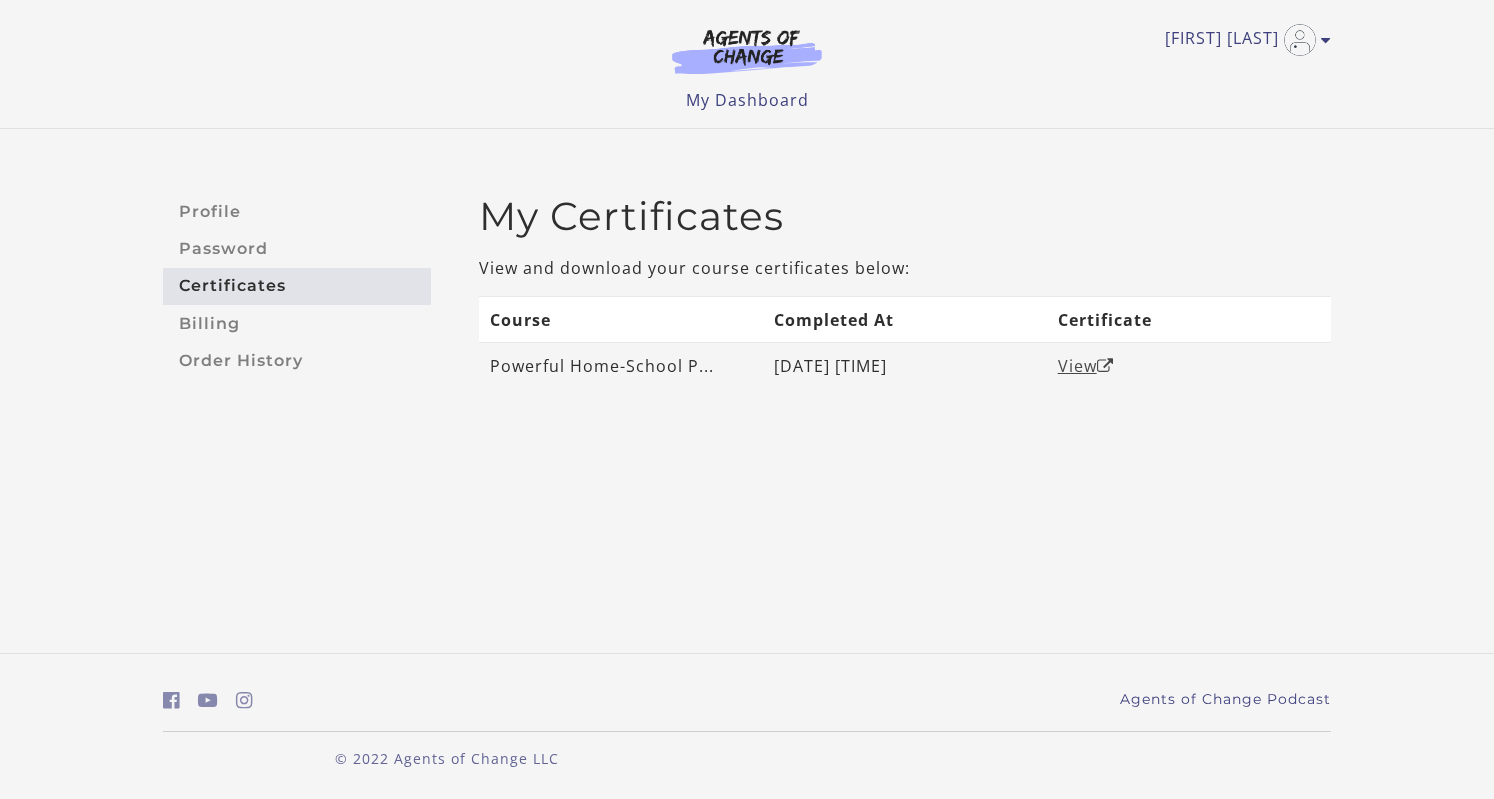 click on "View" at bounding box center [1086, 366] 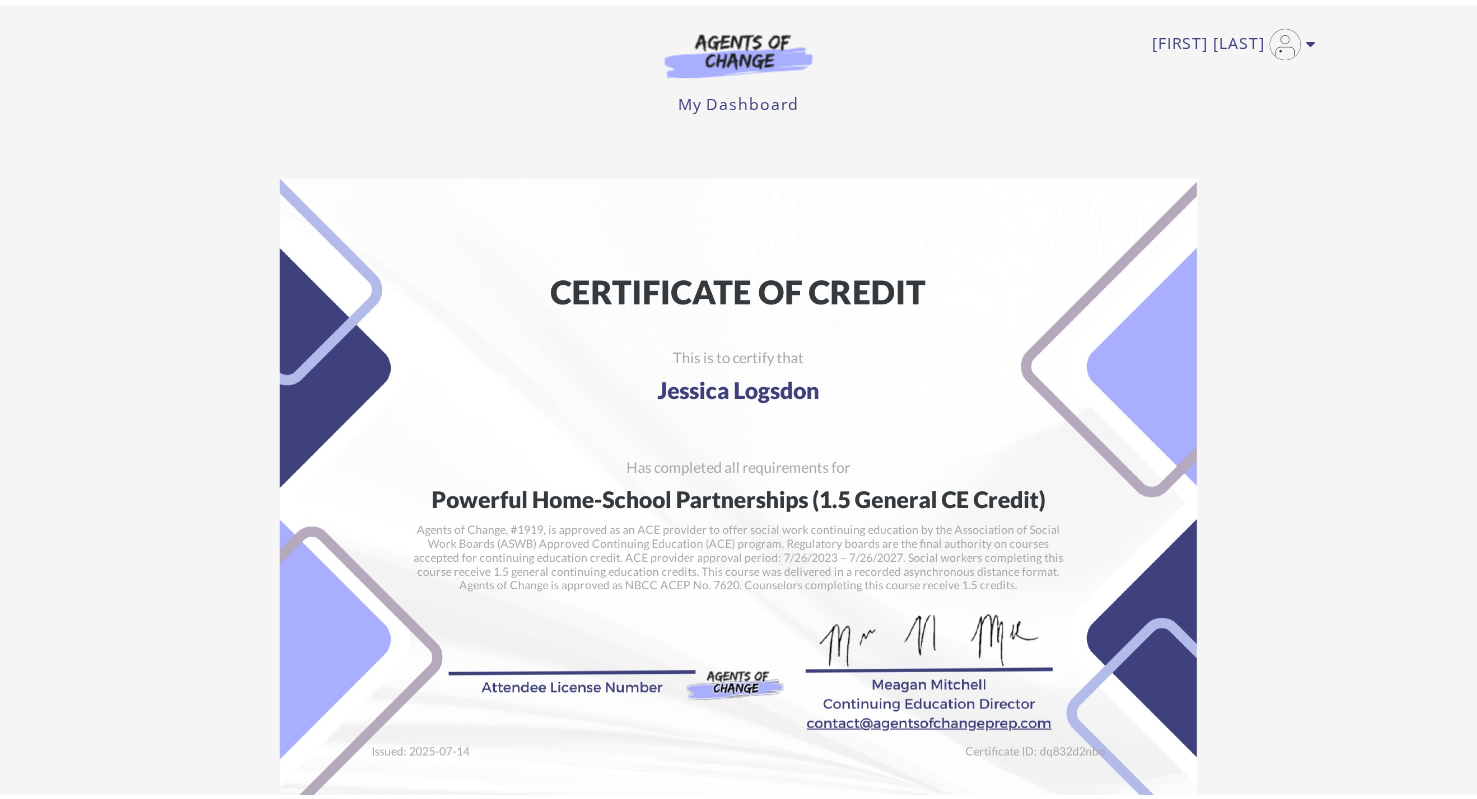 scroll, scrollTop: 0, scrollLeft: 0, axis: both 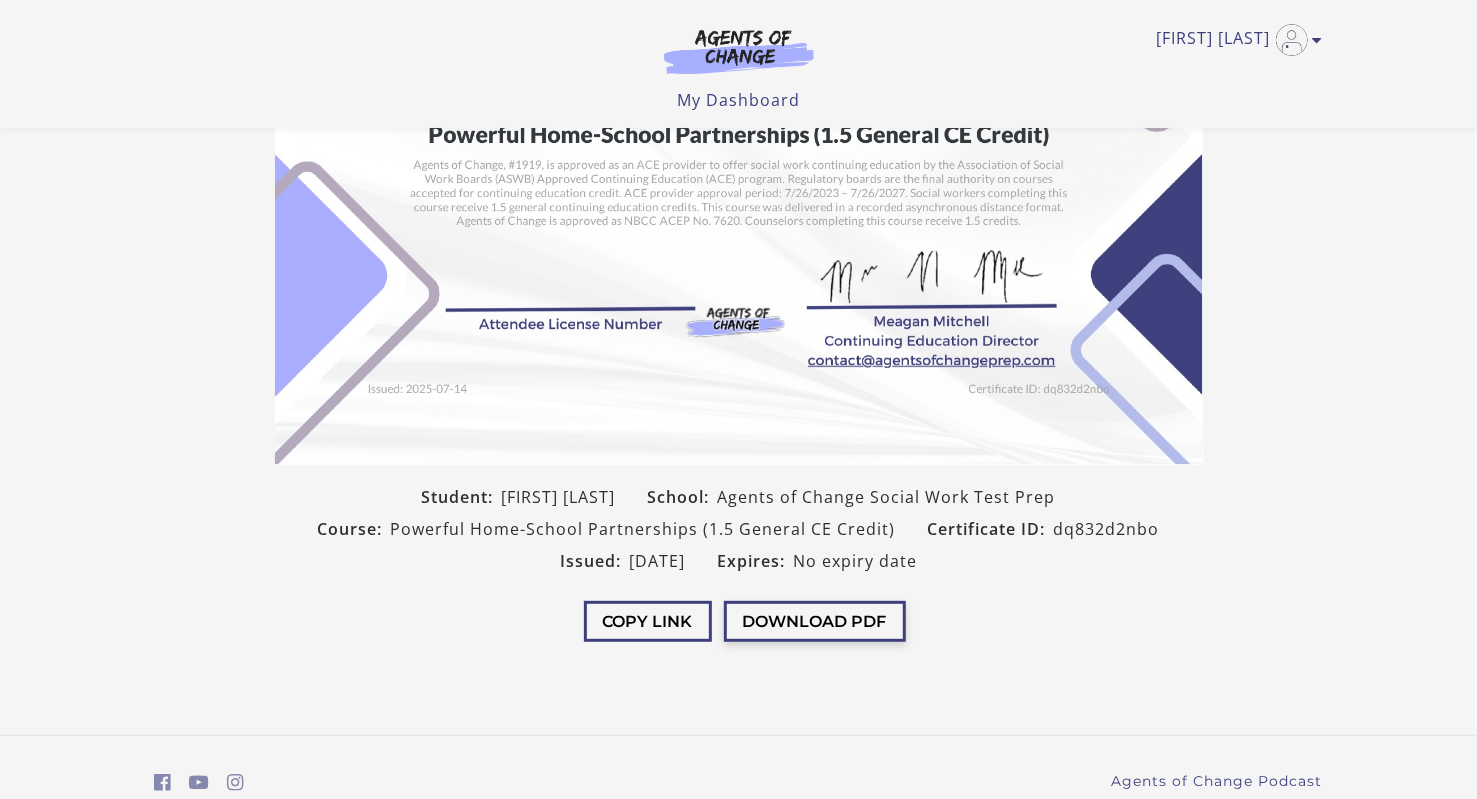 click on "Download PDF" at bounding box center [815, 621] 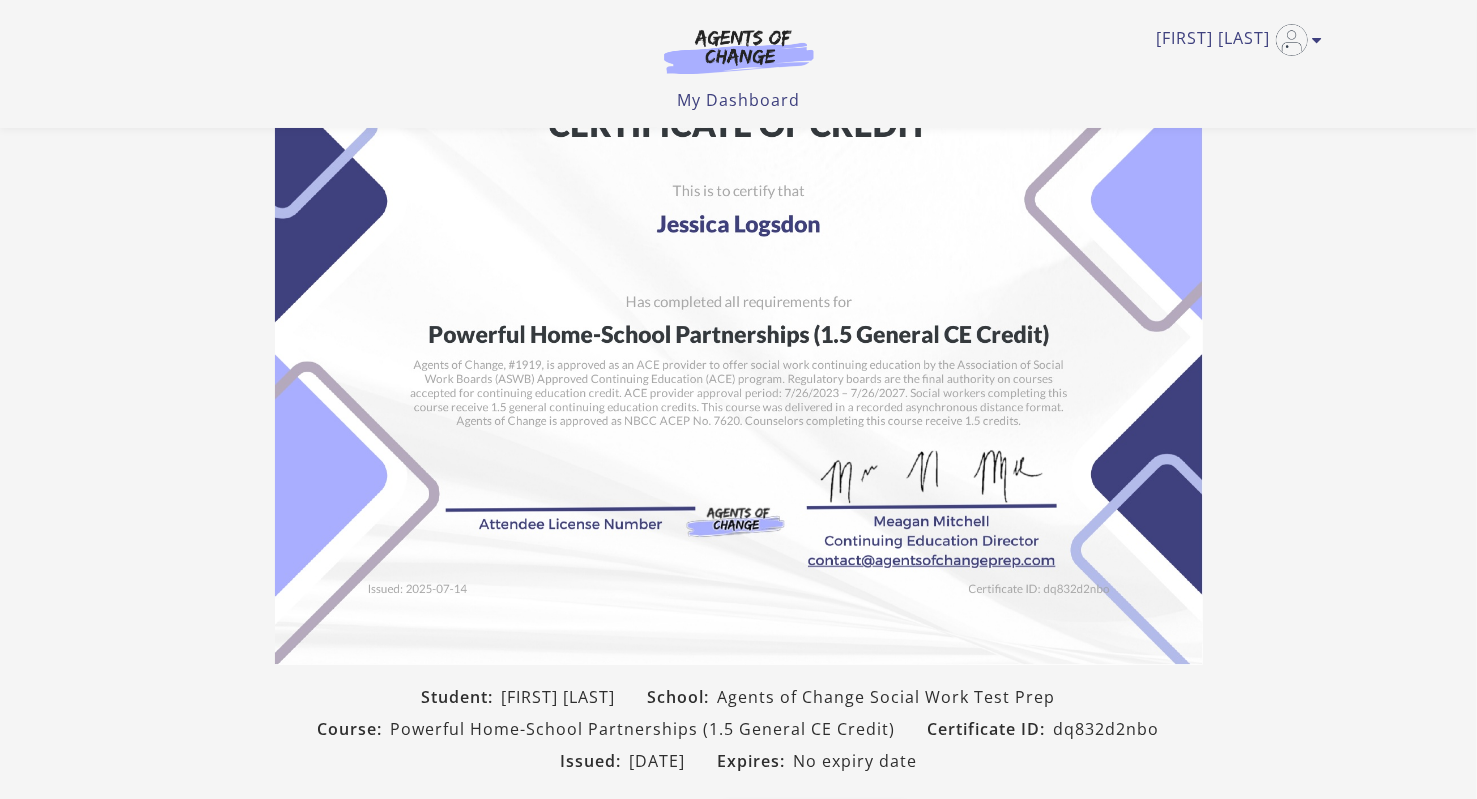 scroll, scrollTop: 0, scrollLeft: 0, axis: both 